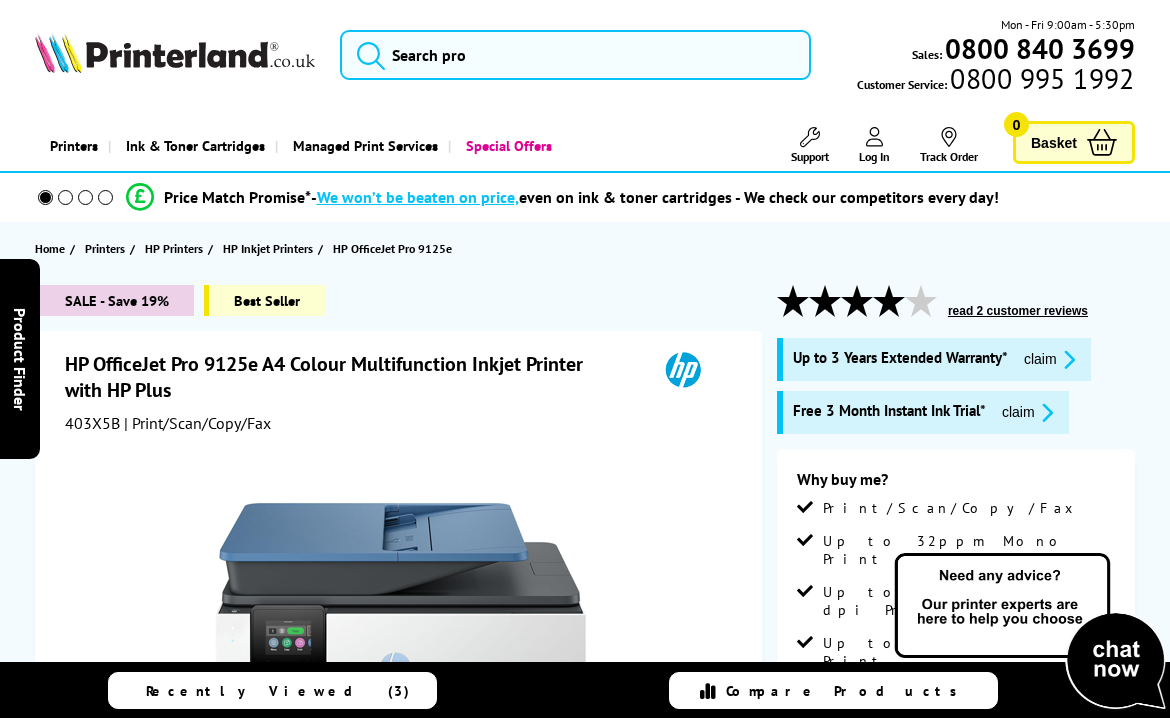 scroll, scrollTop: 0, scrollLeft: 0, axis: both 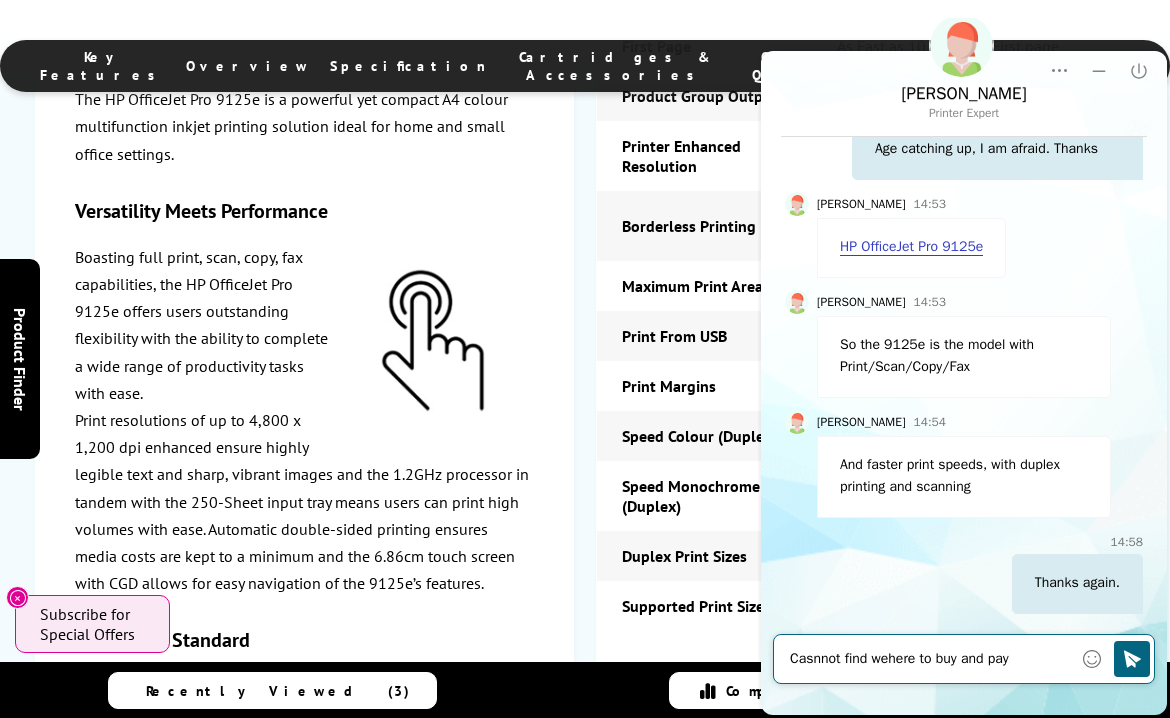 click on "Casnnot find wehere to buy and pay" at bounding box center (931, 659) 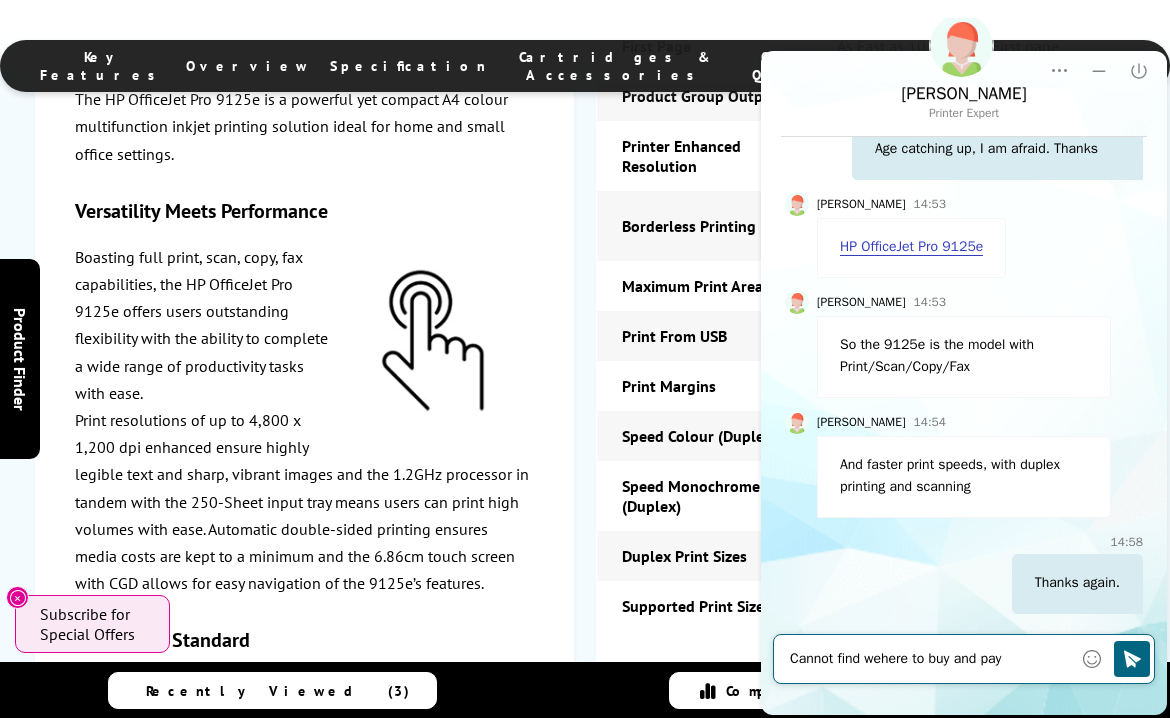 click on "Cannot find wehere to buy and pay" at bounding box center [931, 659] 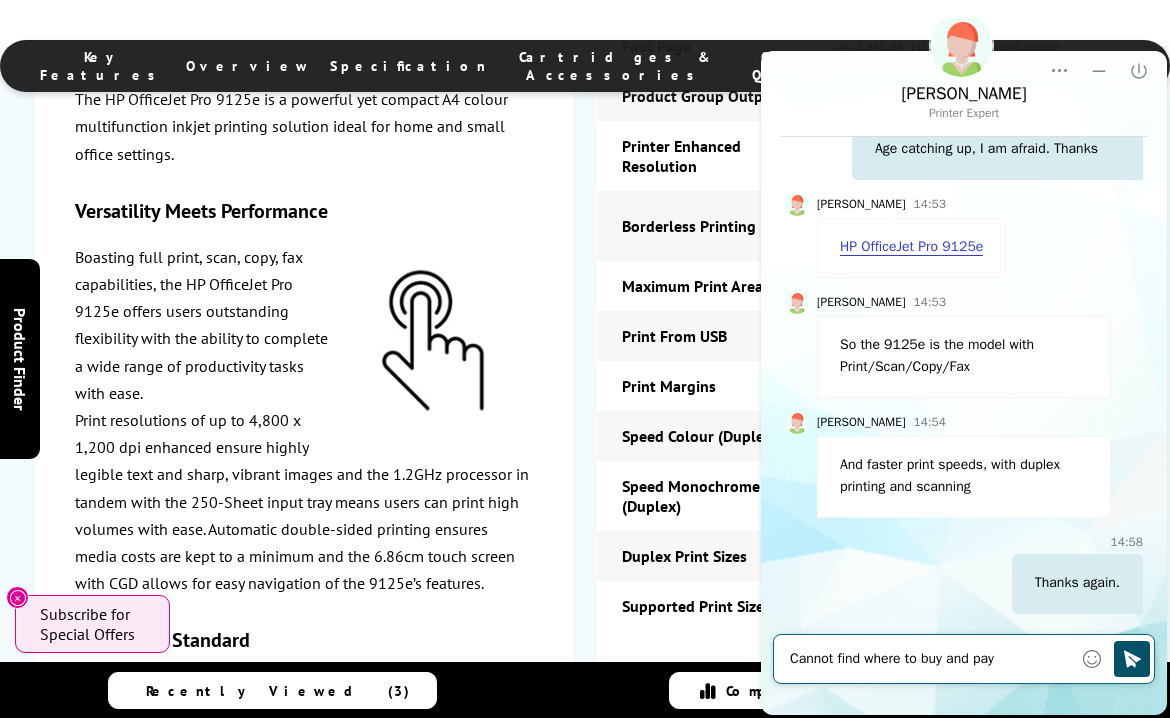 type on "Cannot find where to buy and pay" 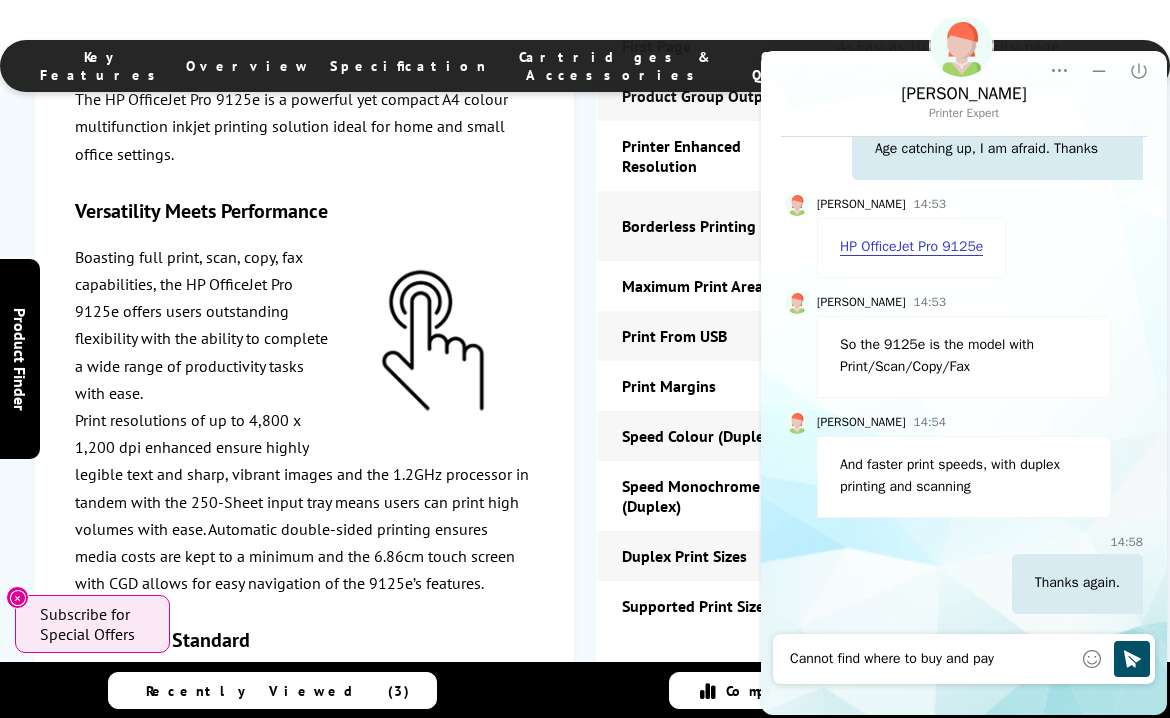 click 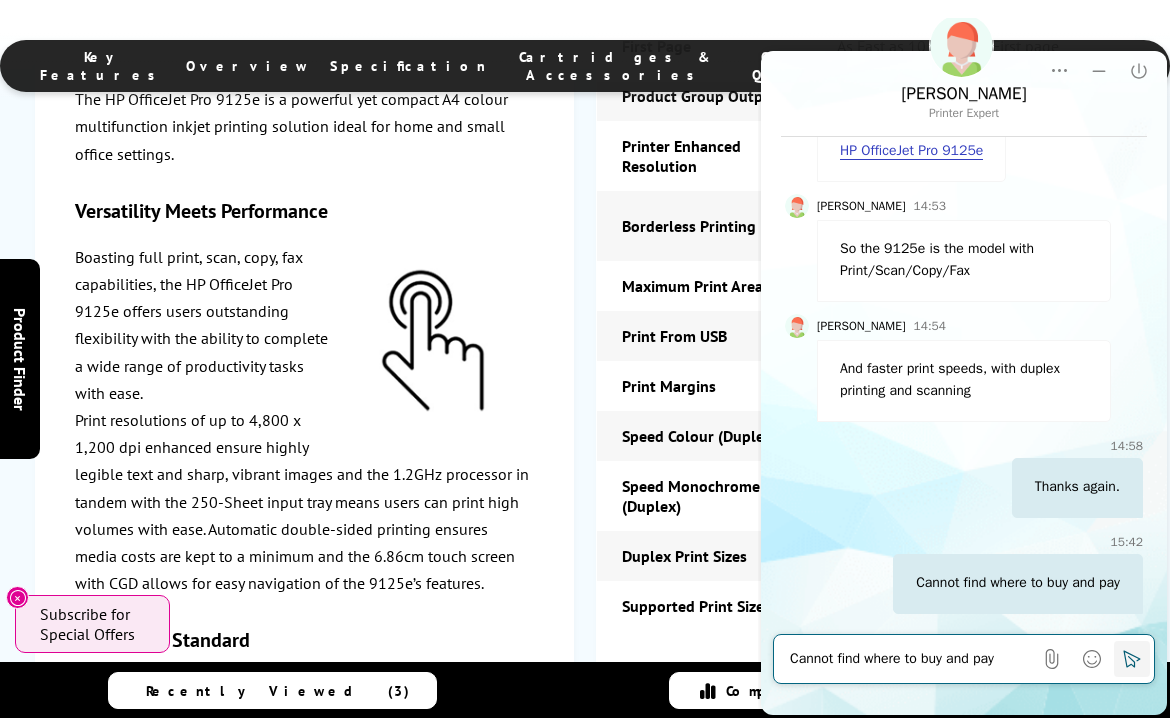 scroll, scrollTop: 2207, scrollLeft: 0, axis: vertical 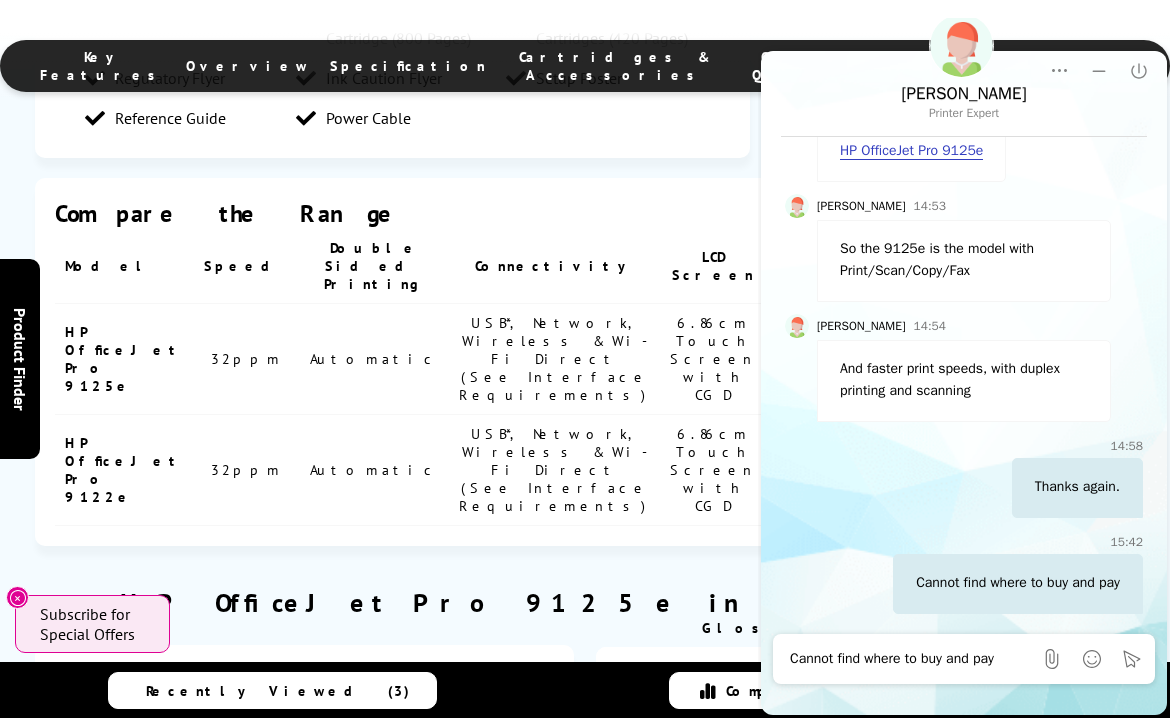 click on "HP OfficeJet Pro 9125e" at bounding box center (124, 359) 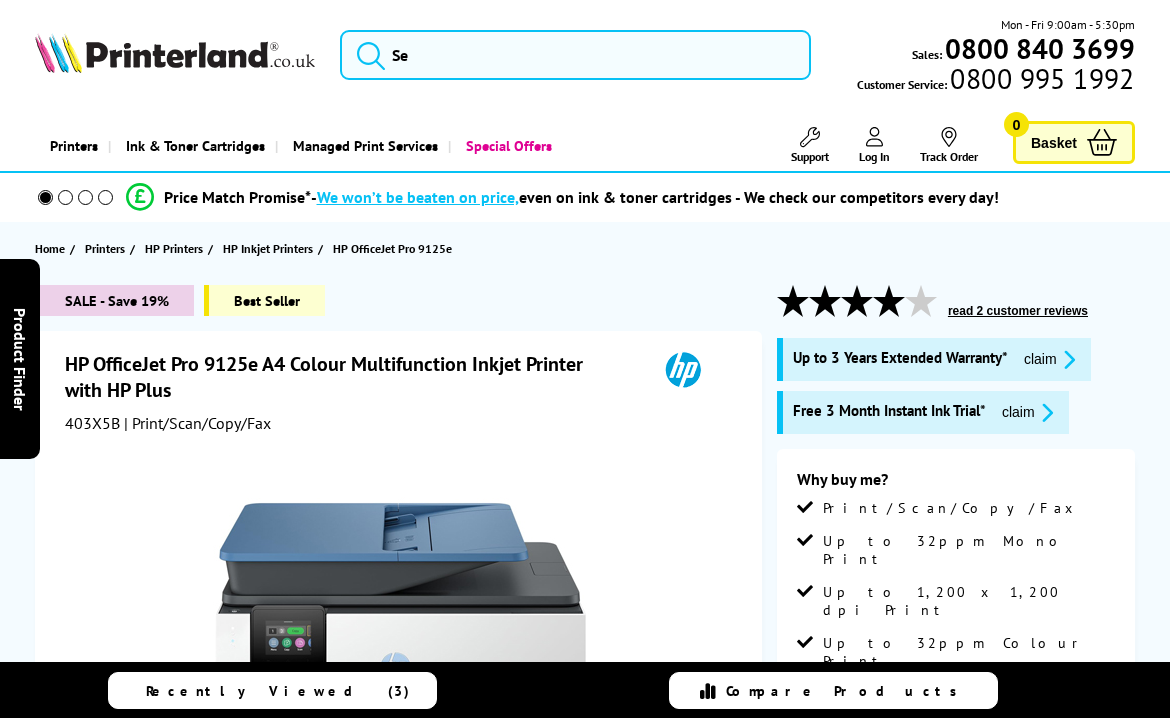 scroll, scrollTop: 0, scrollLeft: 0, axis: both 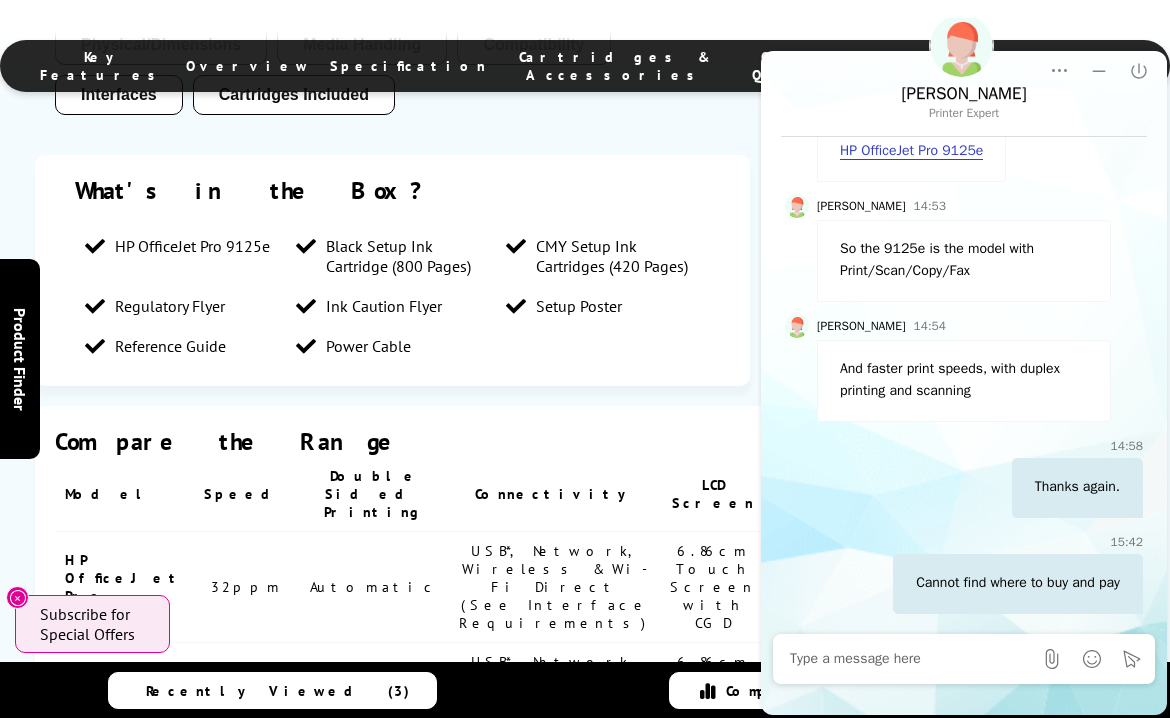click on "HP OfficeJet Pro 9125e" at bounding box center (124, 587) 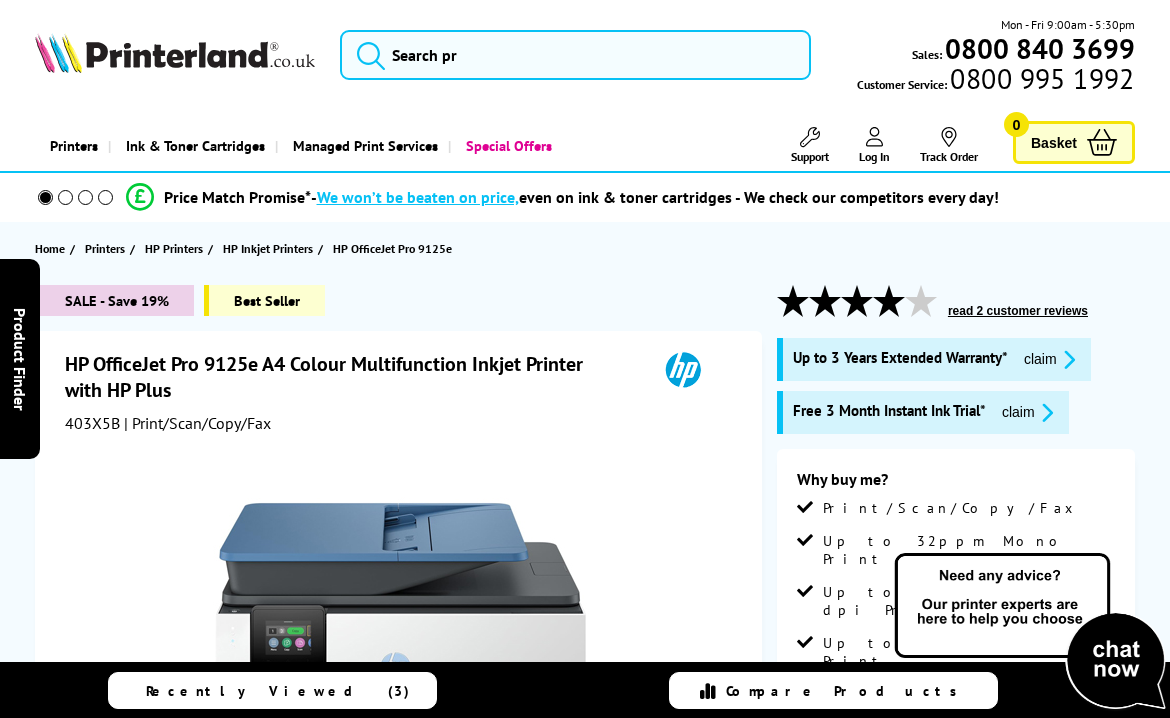 scroll, scrollTop: 0, scrollLeft: 0, axis: both 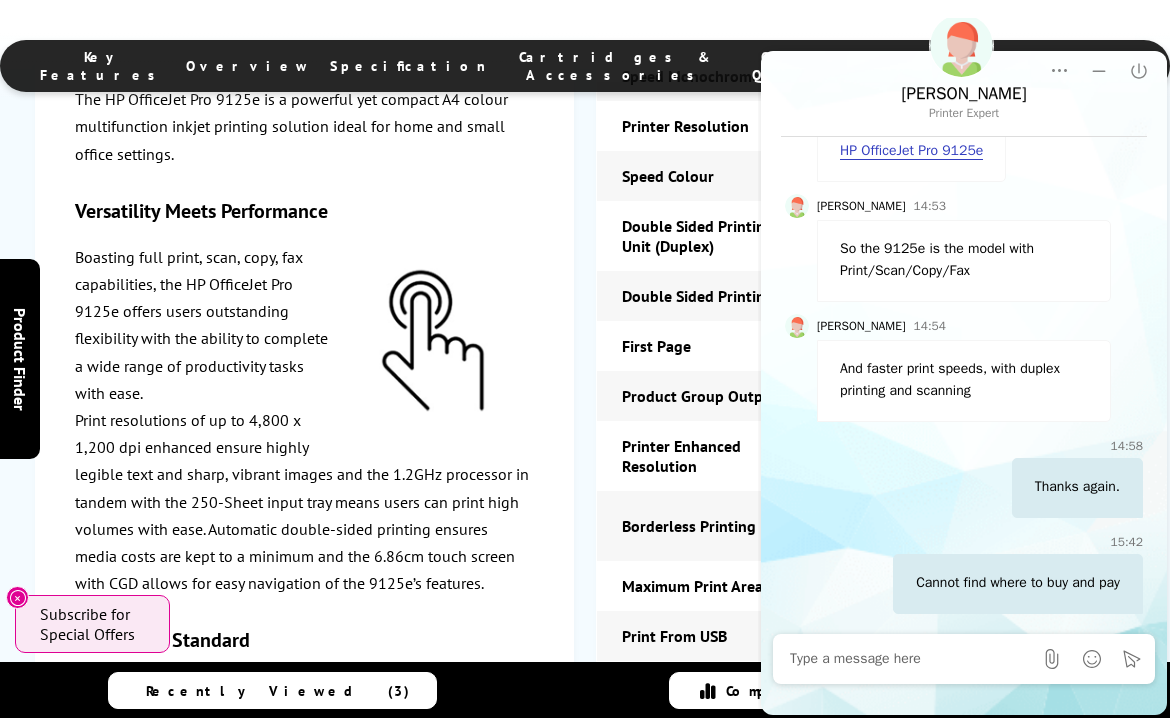 click on "Overview" at bounding box center [248, 66] 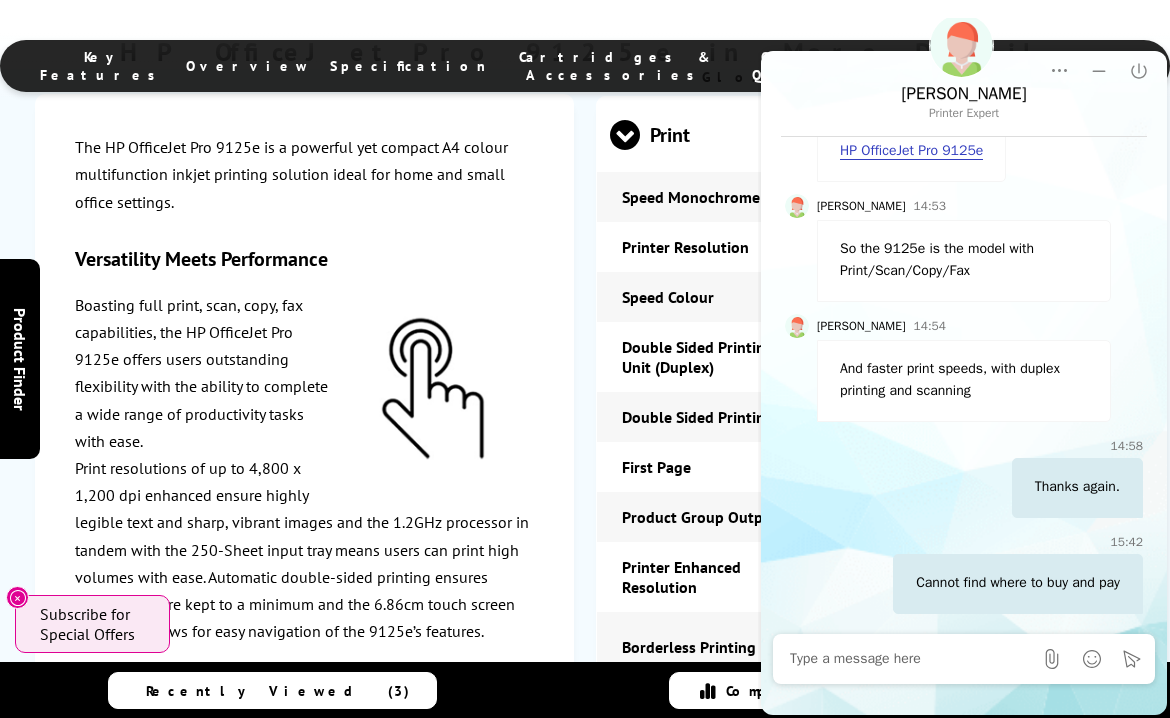 scroll, scrollTop: 3175, scrollLeft: 0, axis: vertical 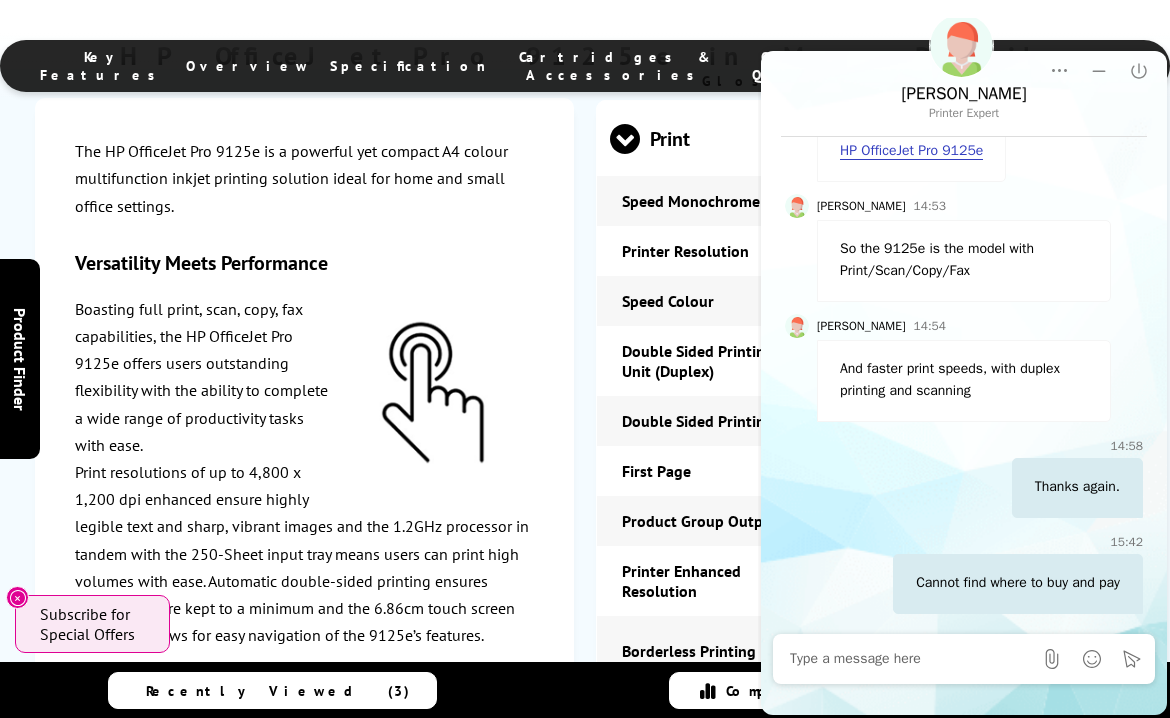 click on "Overview" at bounding box center (248, 66) 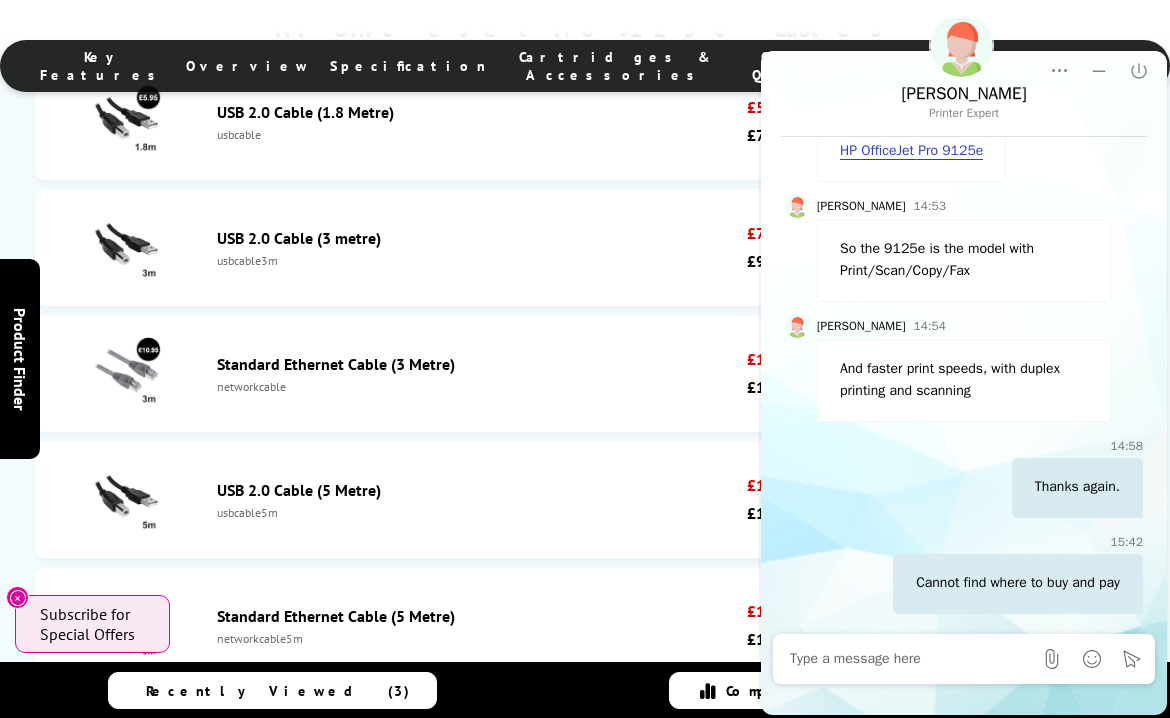 scroll, scrollTop: 8509, scrollLeft: 0, axis: vertical 